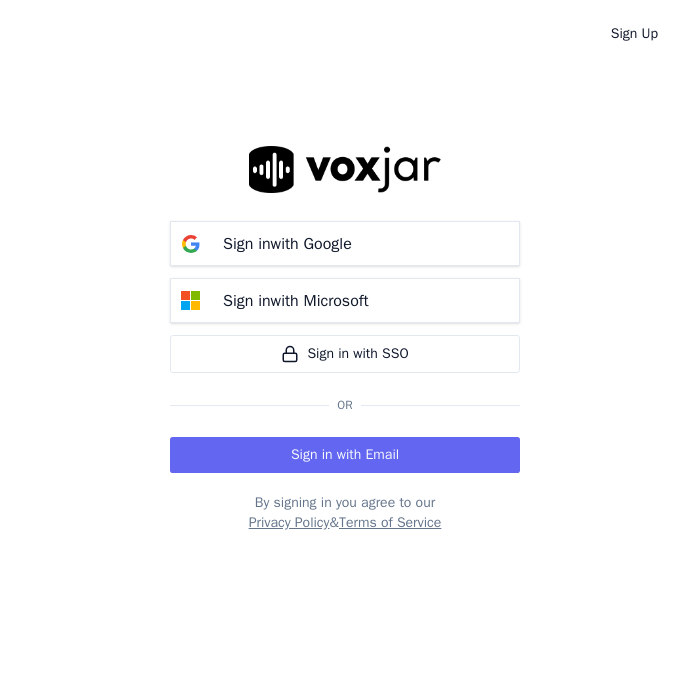 scroll, scrollTop: 0, scrollLeft: 0, axis: both 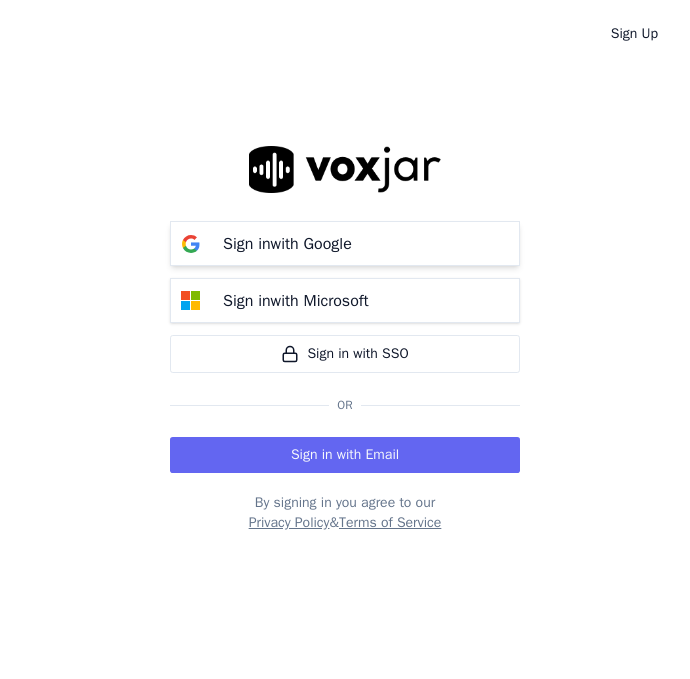 click on "Sign in  with Google" at bounding box center (287, 244) 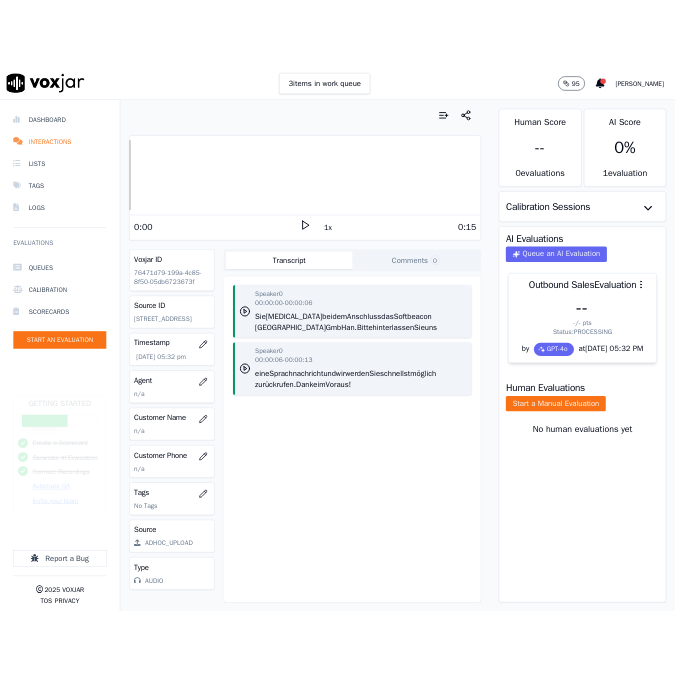 scroll, scrollTop: 0, scrollLeft: 0, axis: both 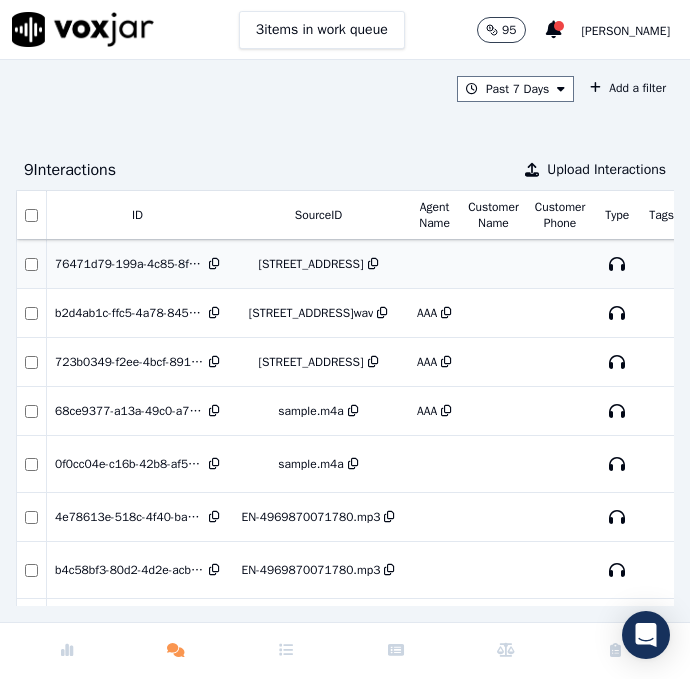 click on "76471d79-199a-4c85-8f50-05db6723673f" at bounding box center [130, 264] 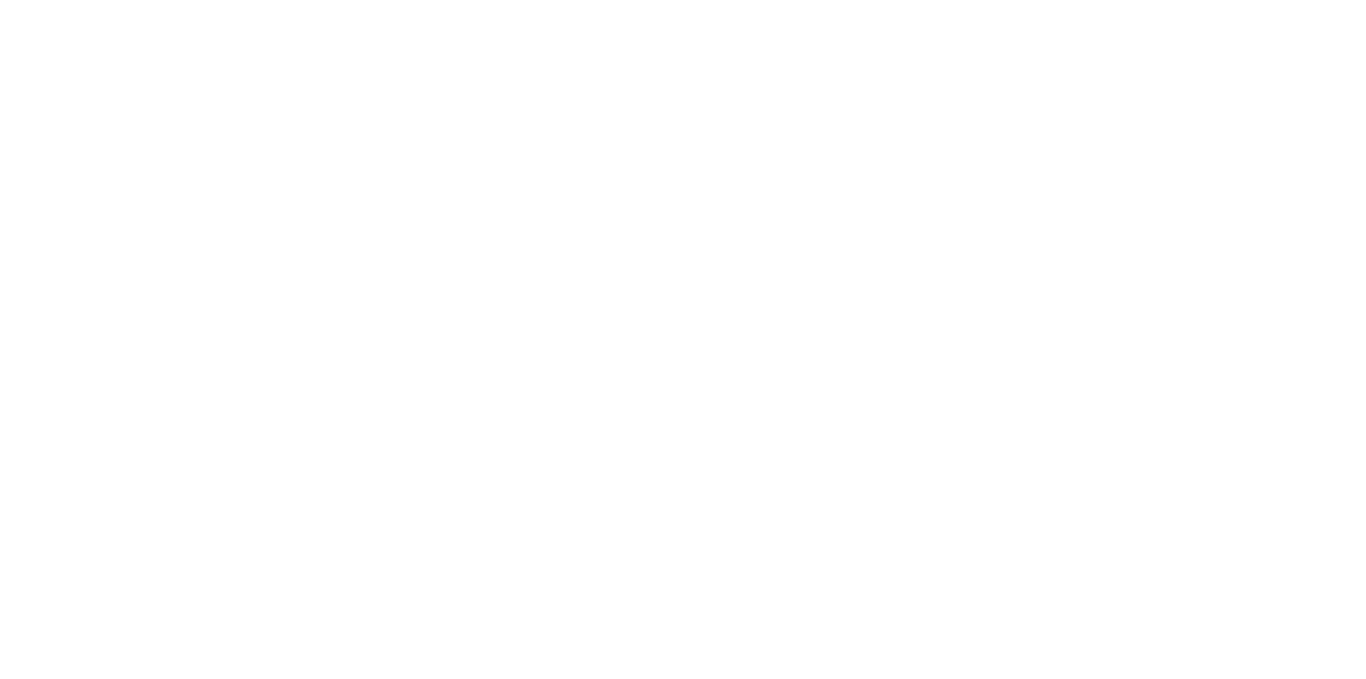 scroll, scrollTop: 0, scrollLeft: 0, axis: both 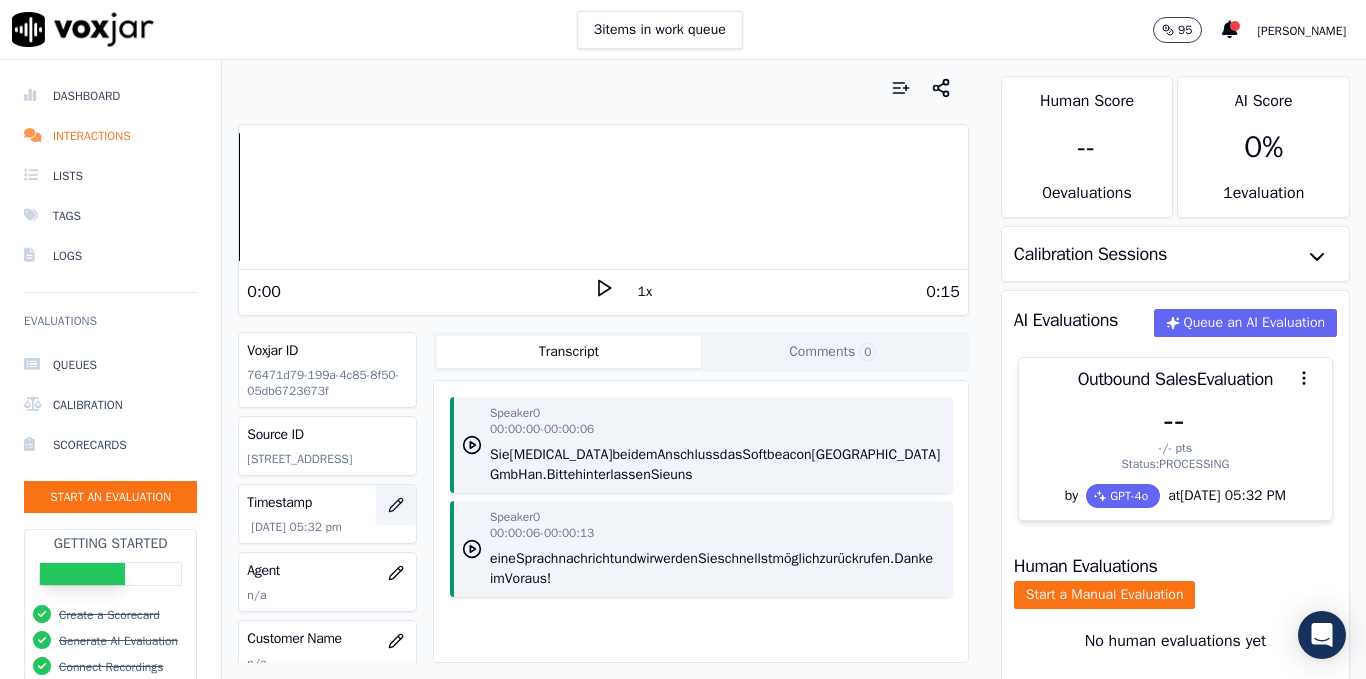 click 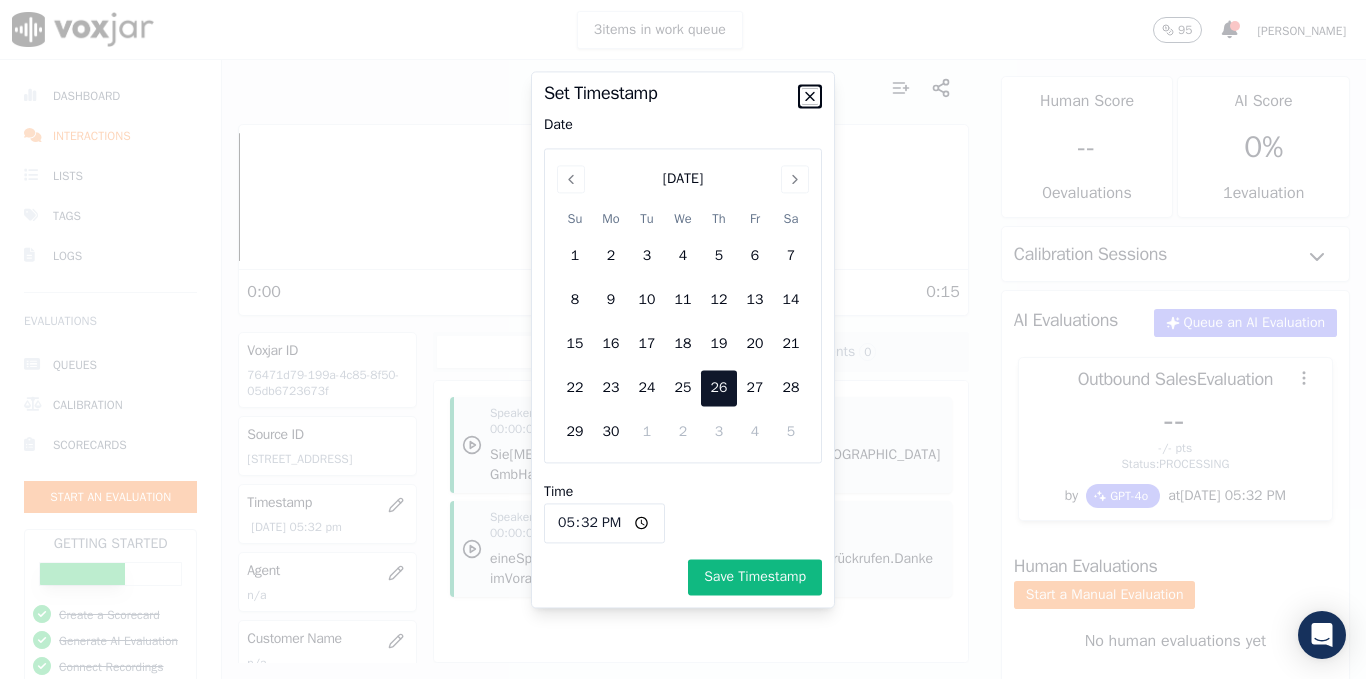 click 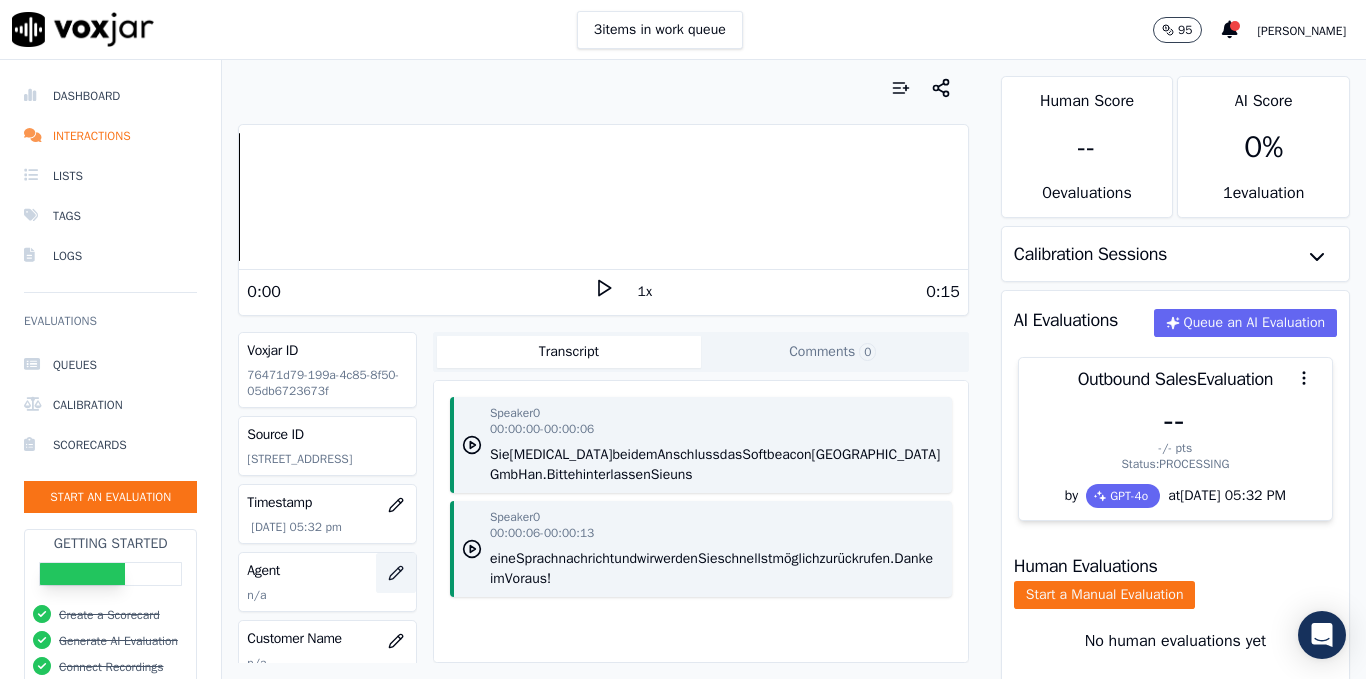 click 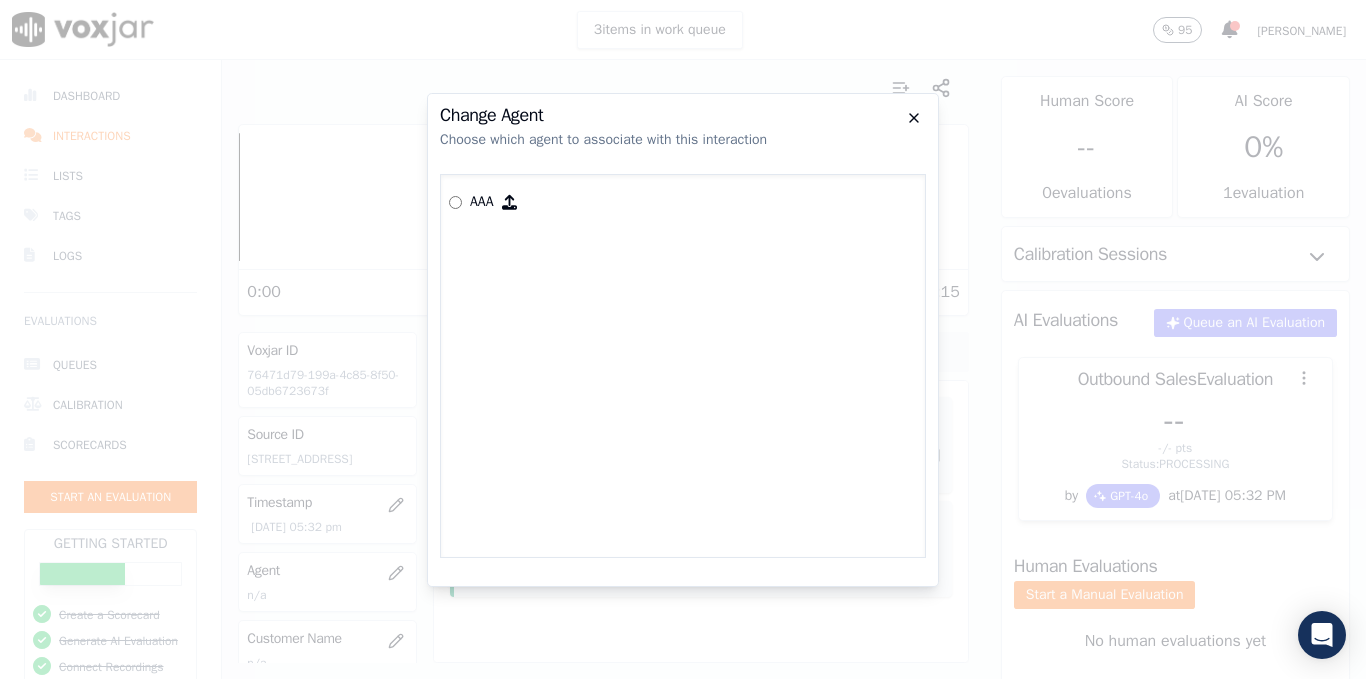 click 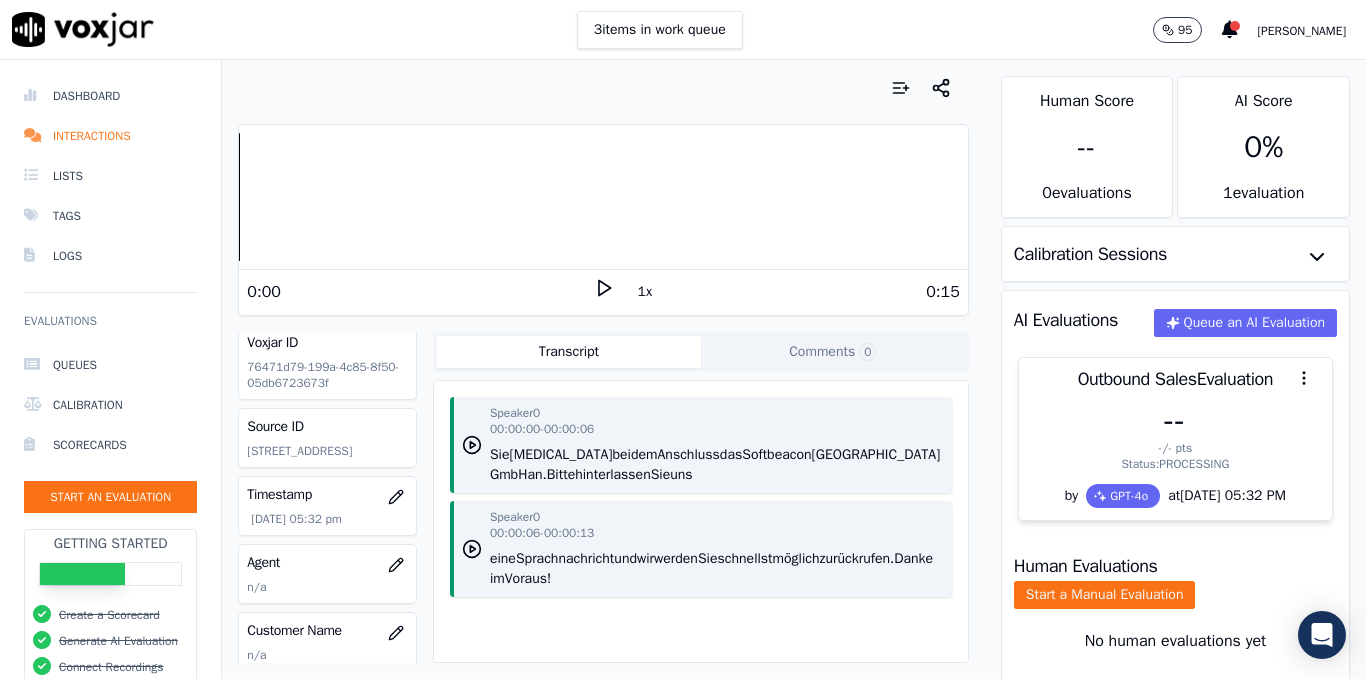 scroll, scrollTop: 0, scrollLeft: 0, axis: both 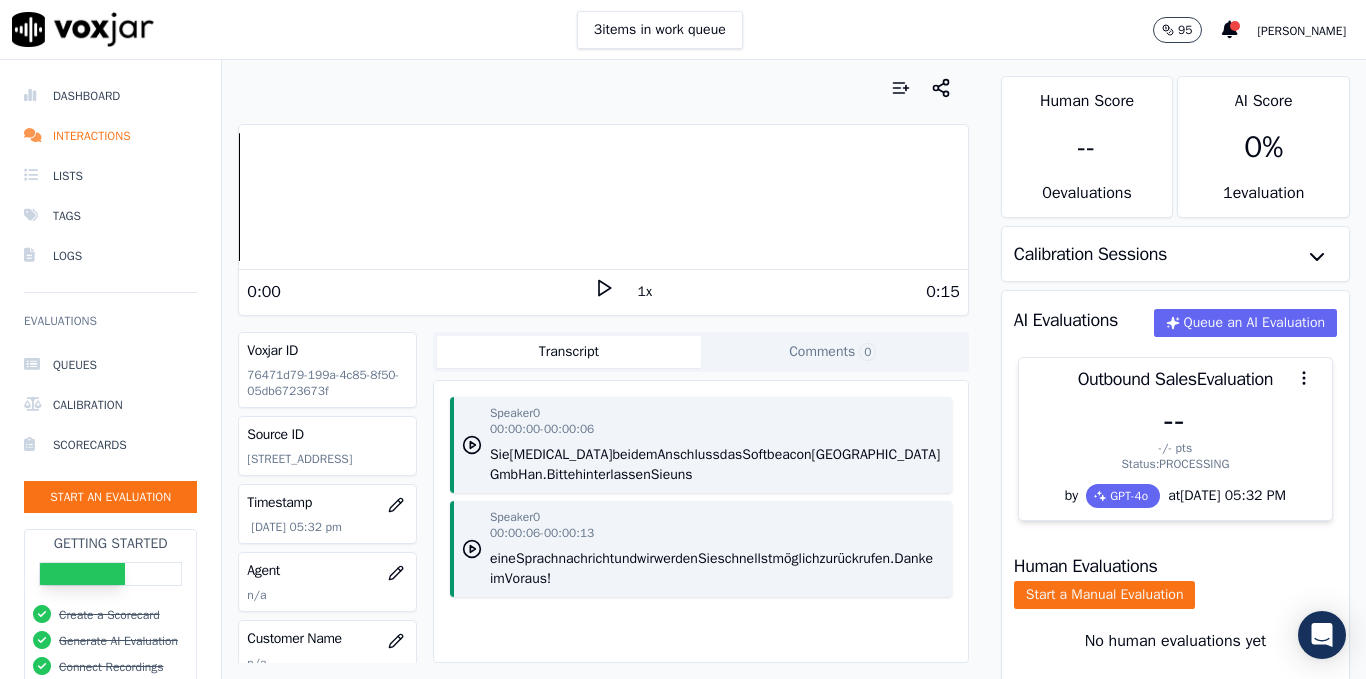 click 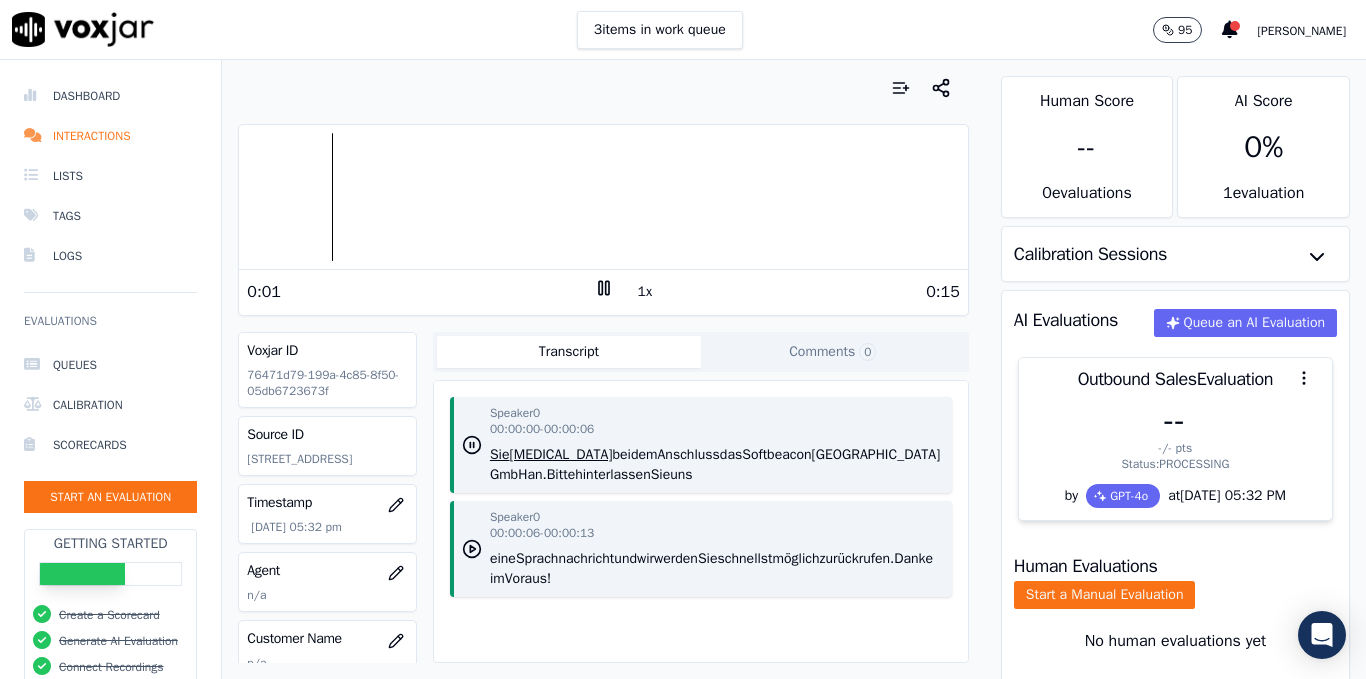 click 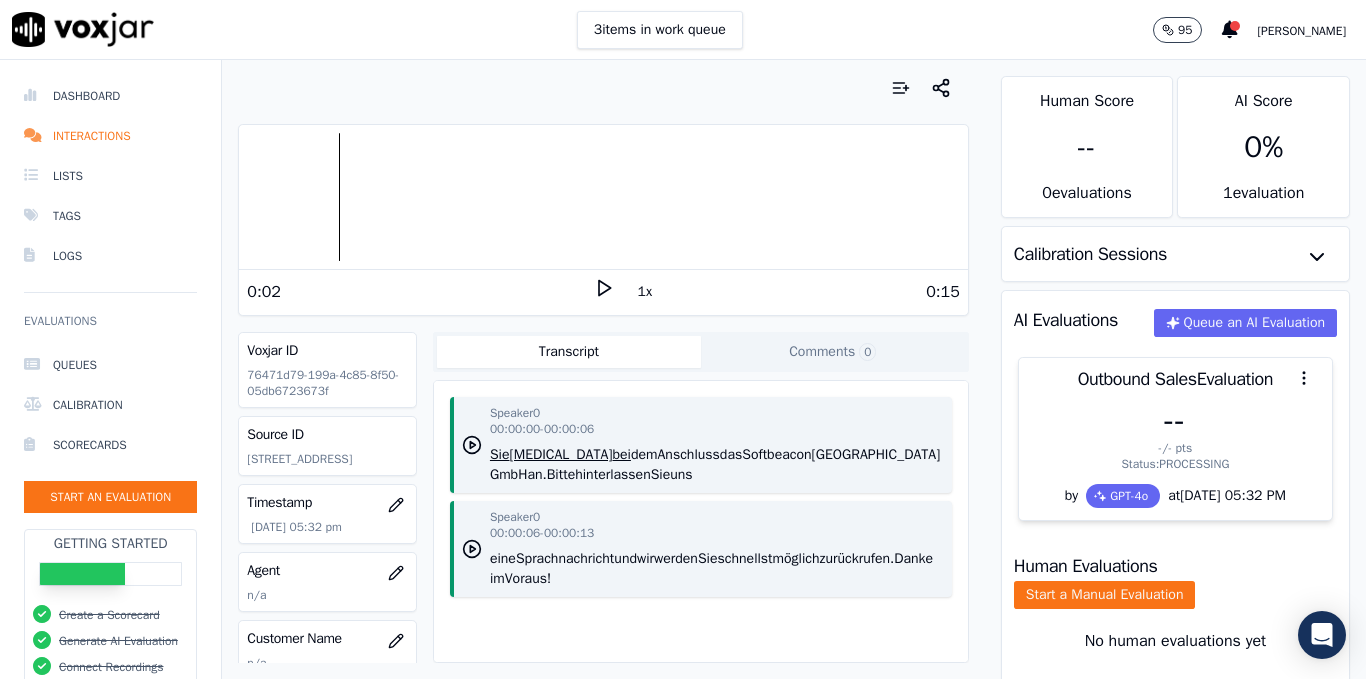 click 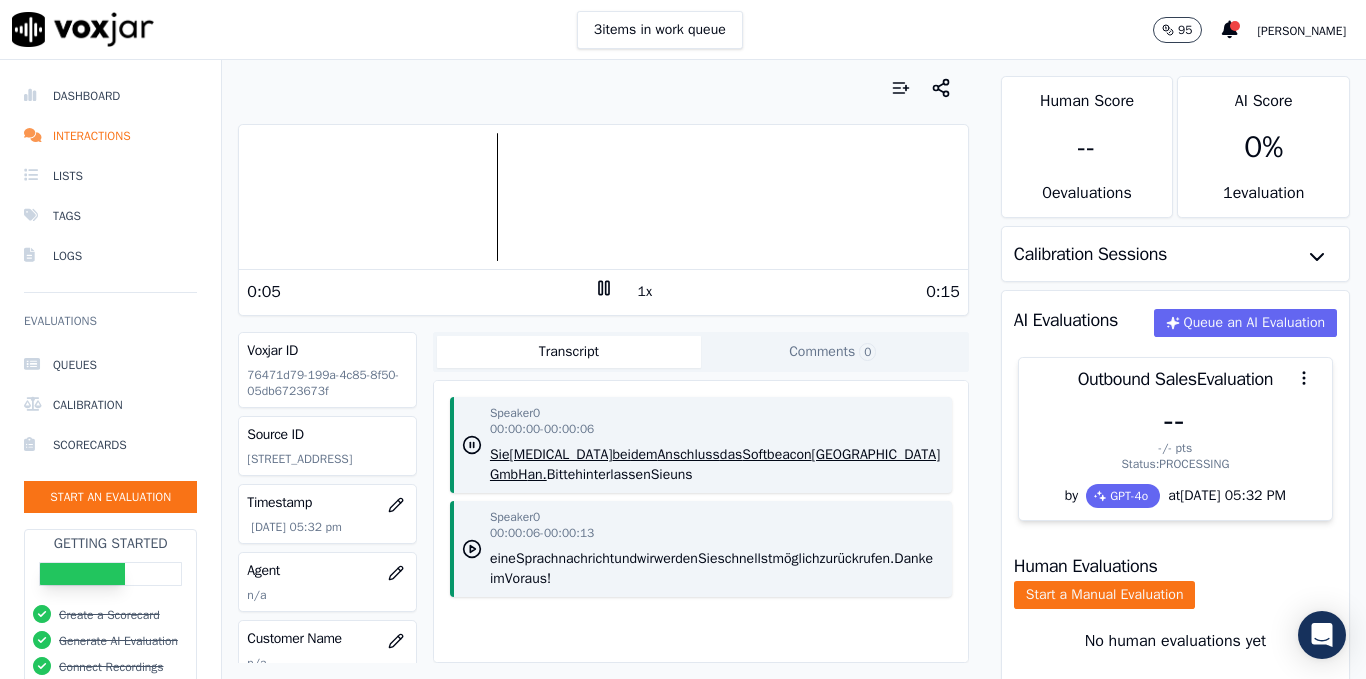 click 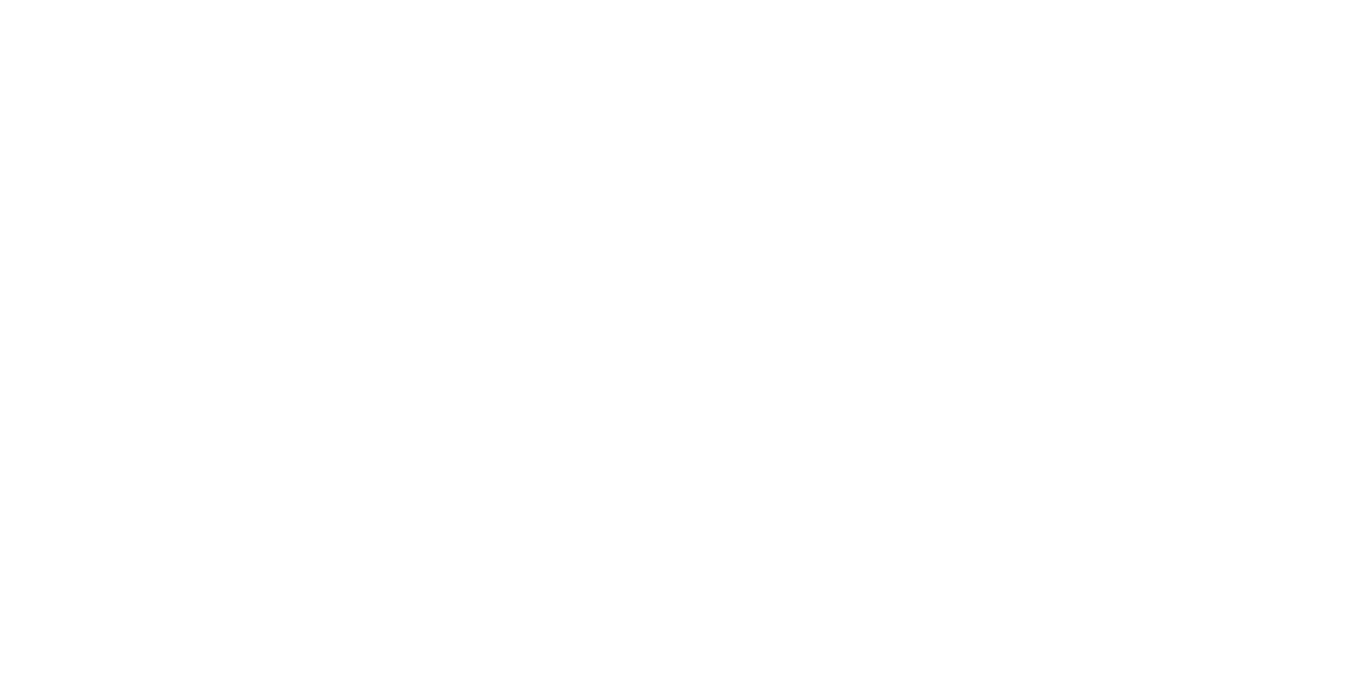 scroll, scrollTop: 0, scrollLeft: 0, axis: both 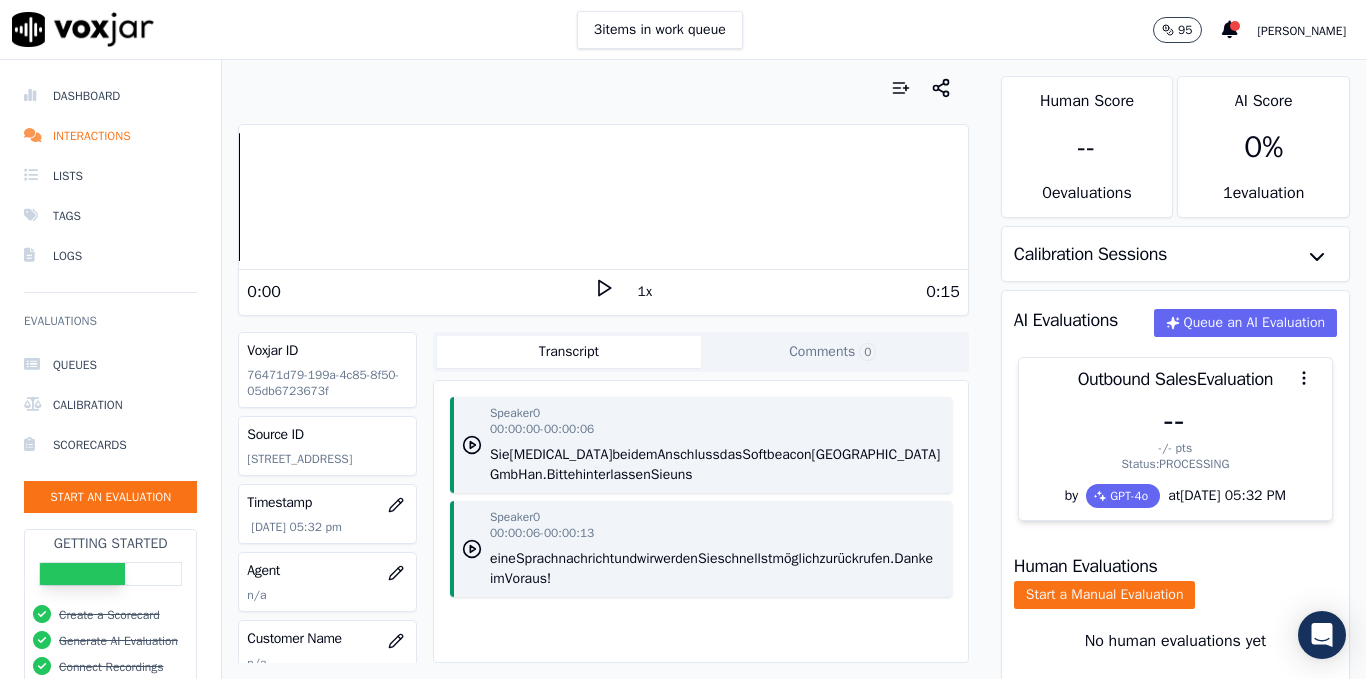 click 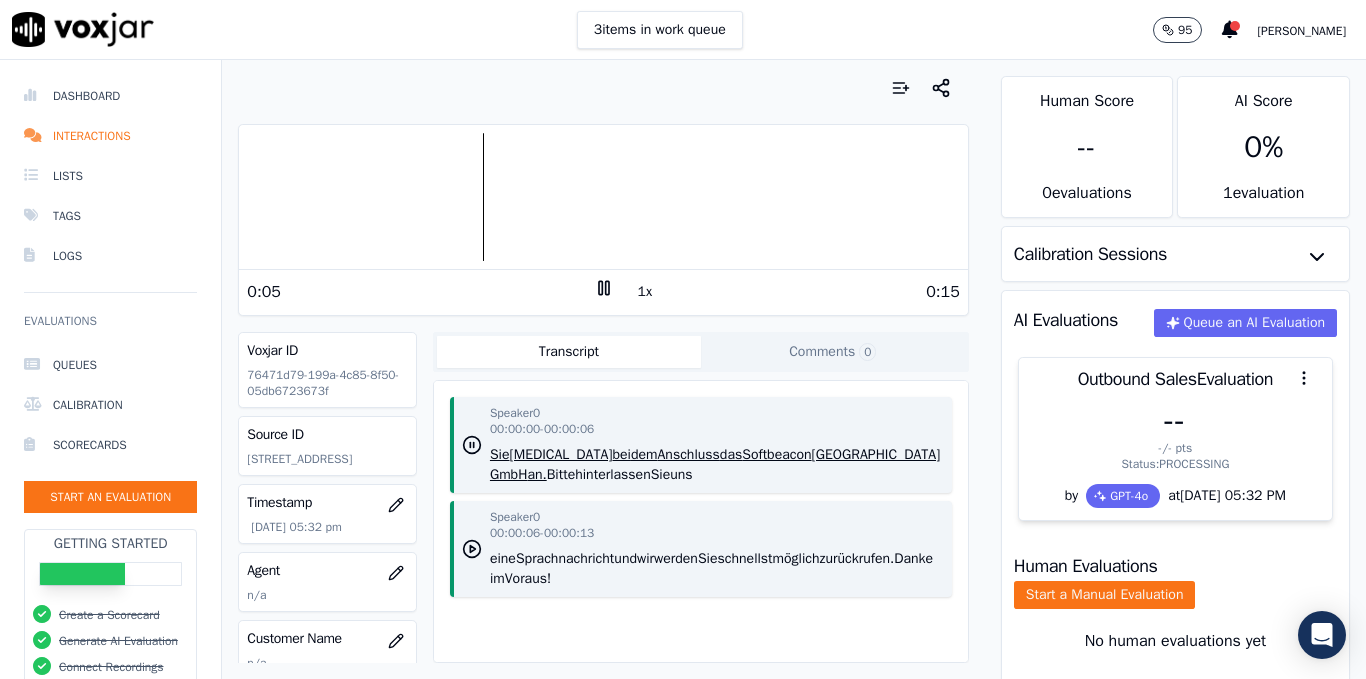 click 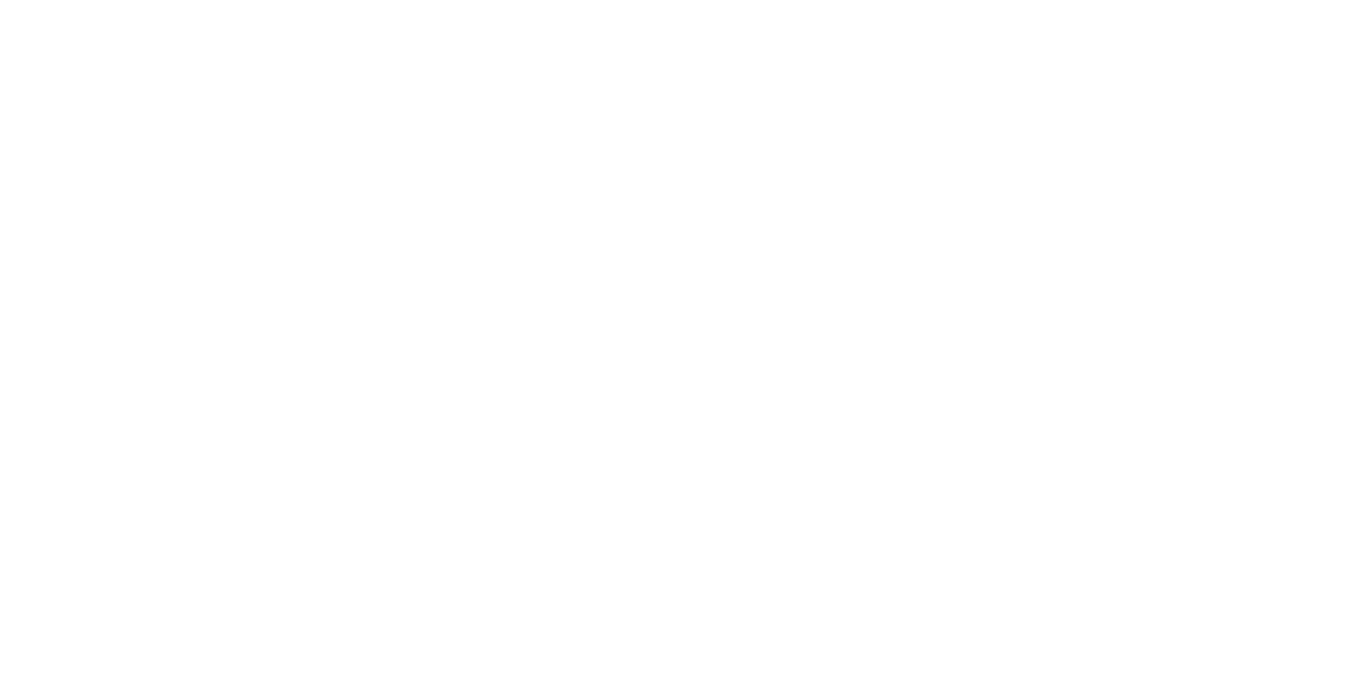 scroll, scrollTop: 0, scrollLeft: 0, axis: both 